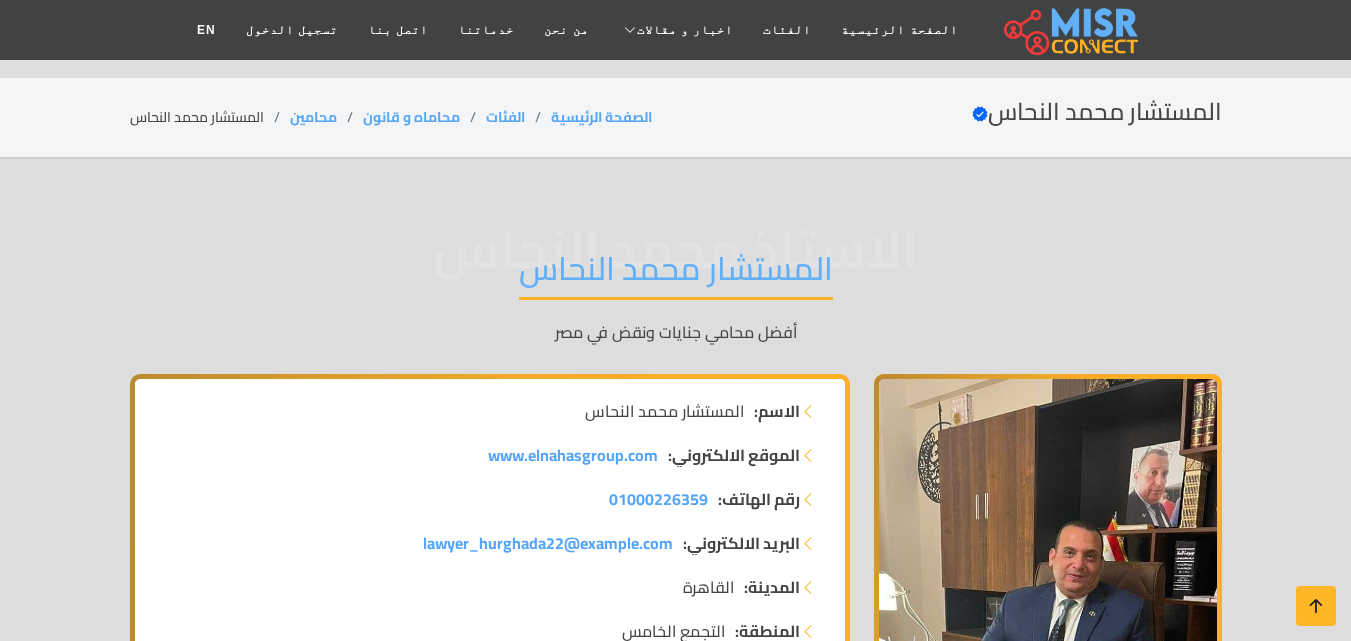 scroll, scrollTop: 520, scrollLeft: 0, axis: vertical 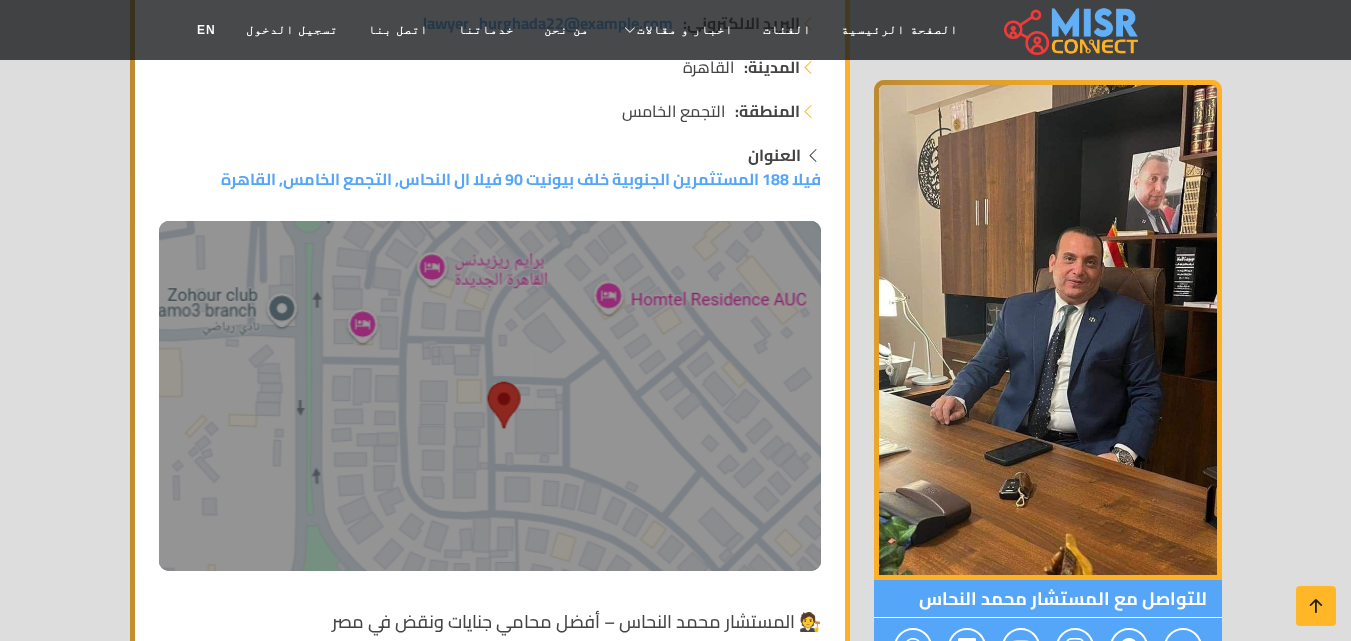 click on "الفئات" at bounding box center [787, 30] 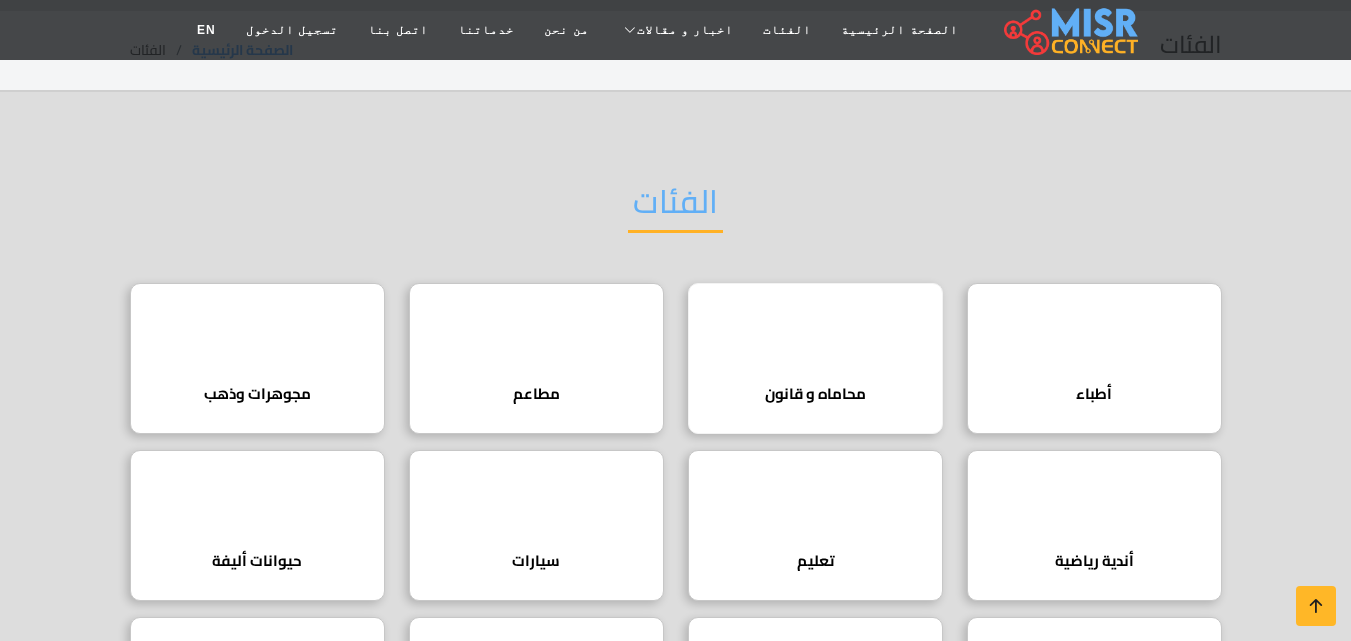 scroll, scrollTop: 0, scrollLeft: 0, axis: both 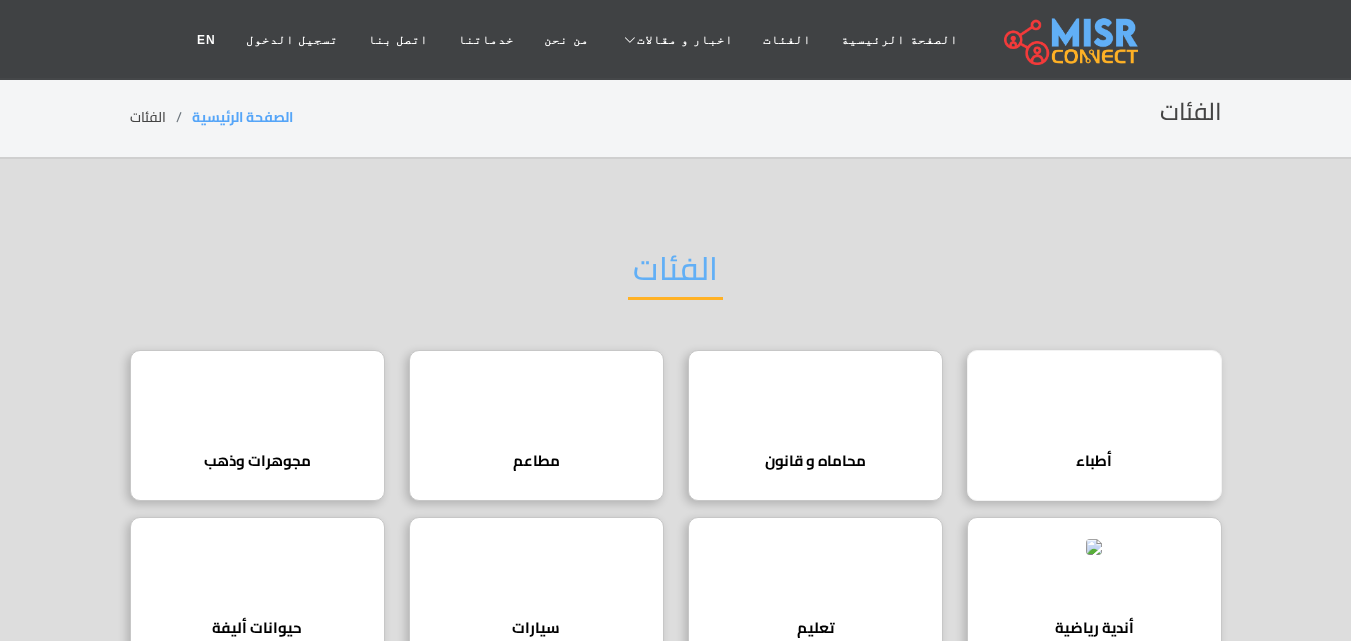 click at bounding box center (1094, 380) 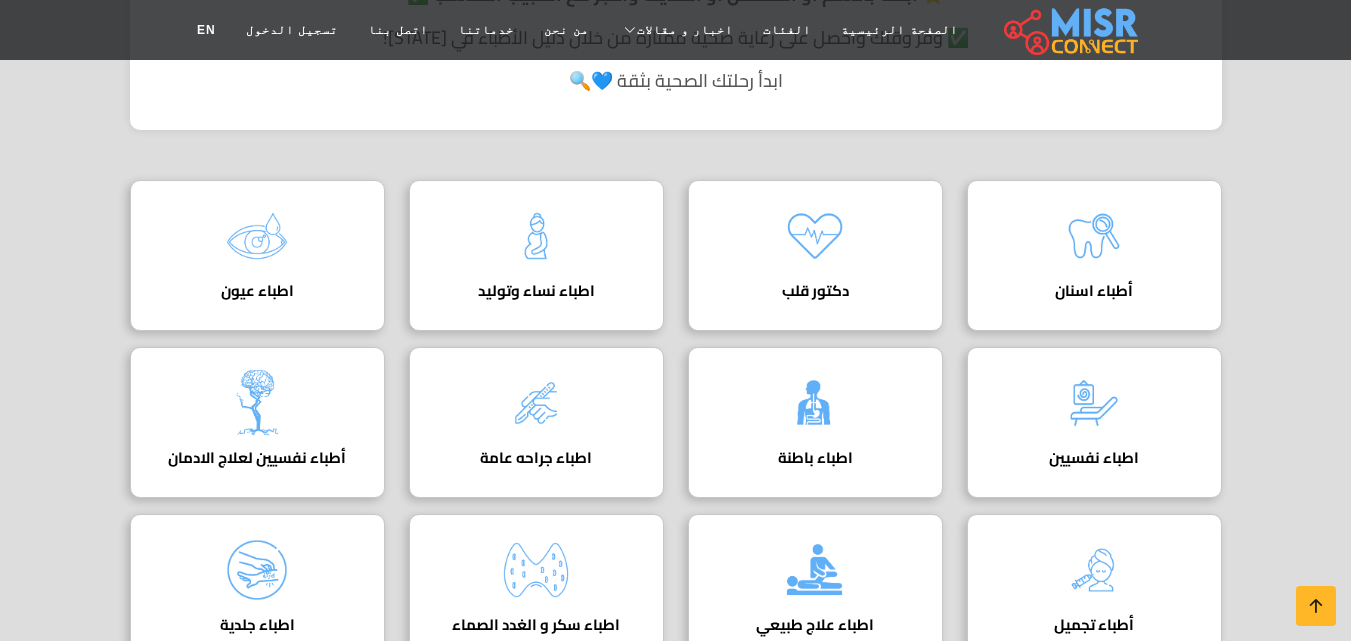 scroll, scrollTop: 560, scrollLeft: 0, axis: vertical 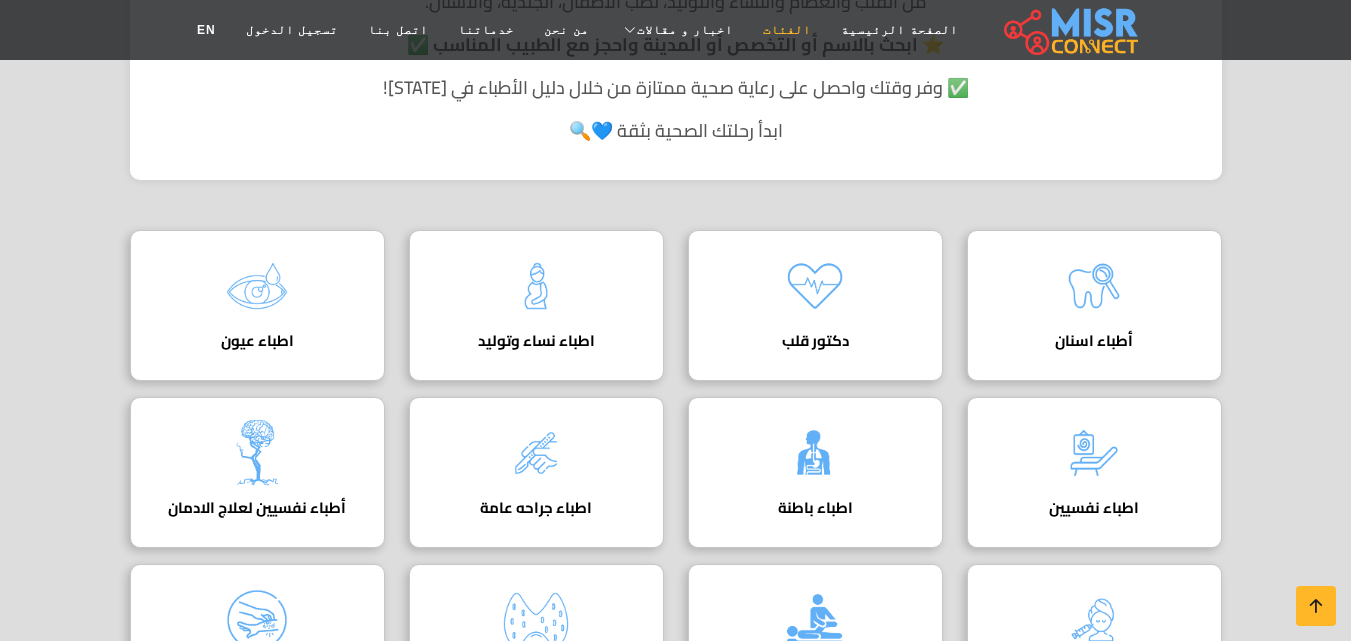 click on "الفئات" at bounding box center [787, 30] 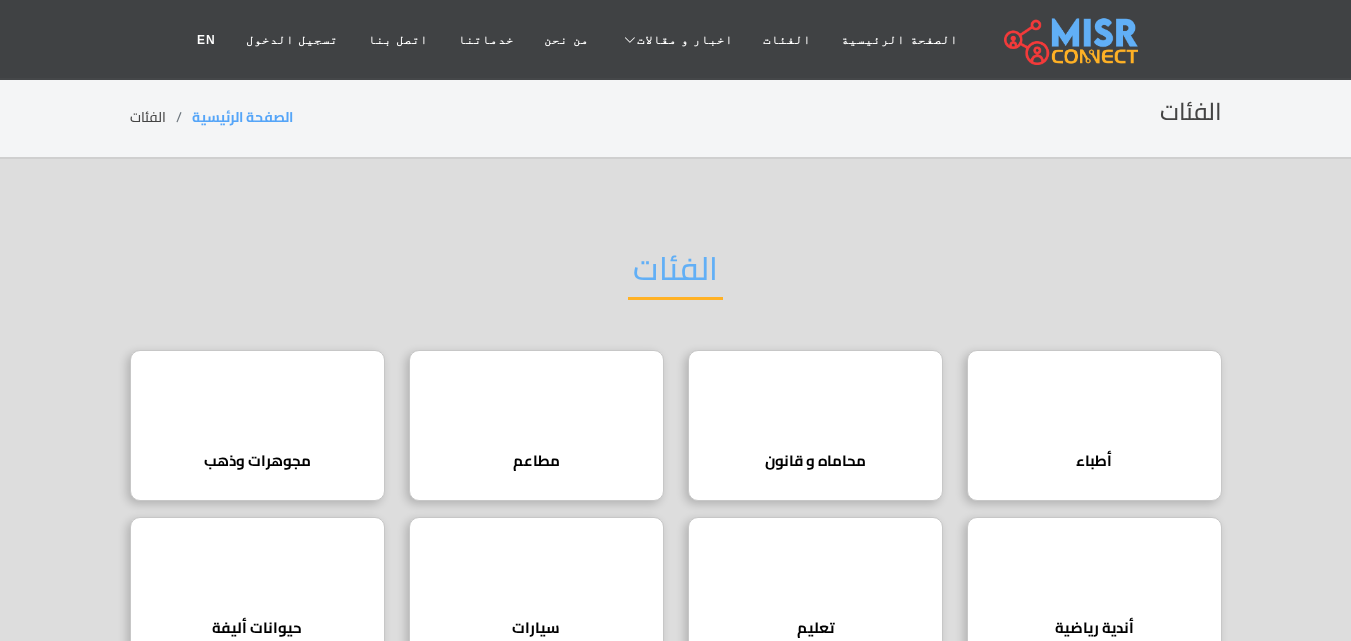 scroll, scrollTop: 0, scrollLeft: 0, axis: both 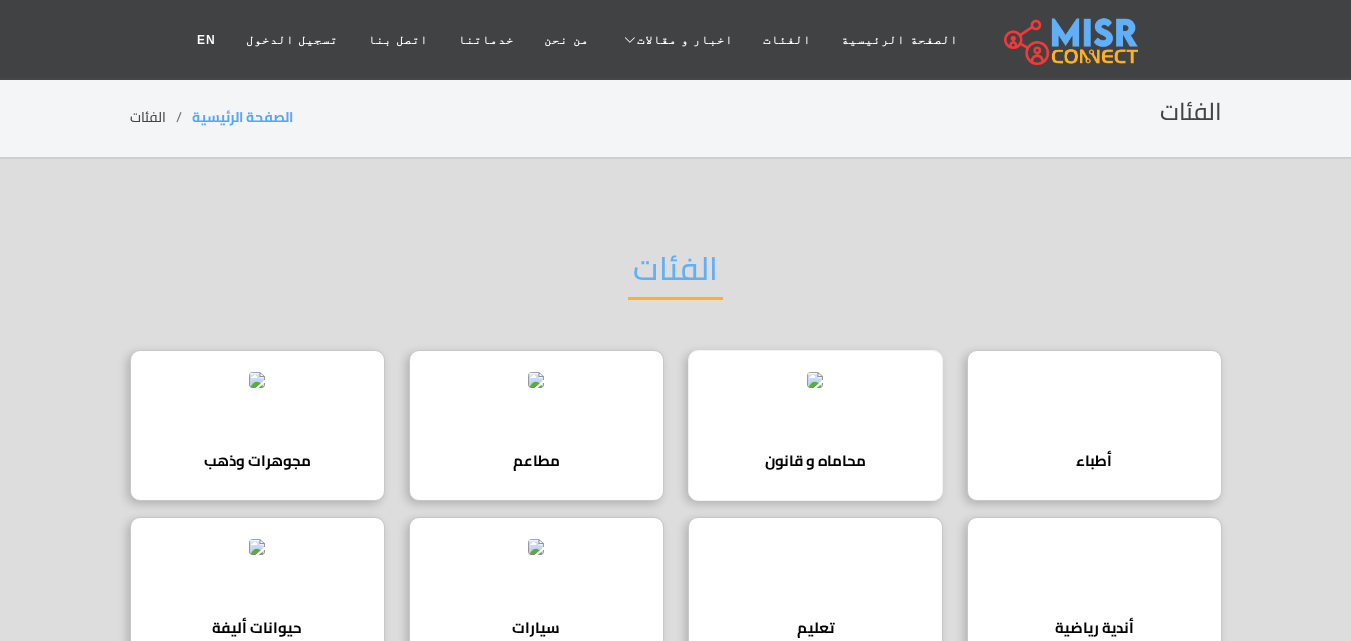 click at bounding box center (815, 380) 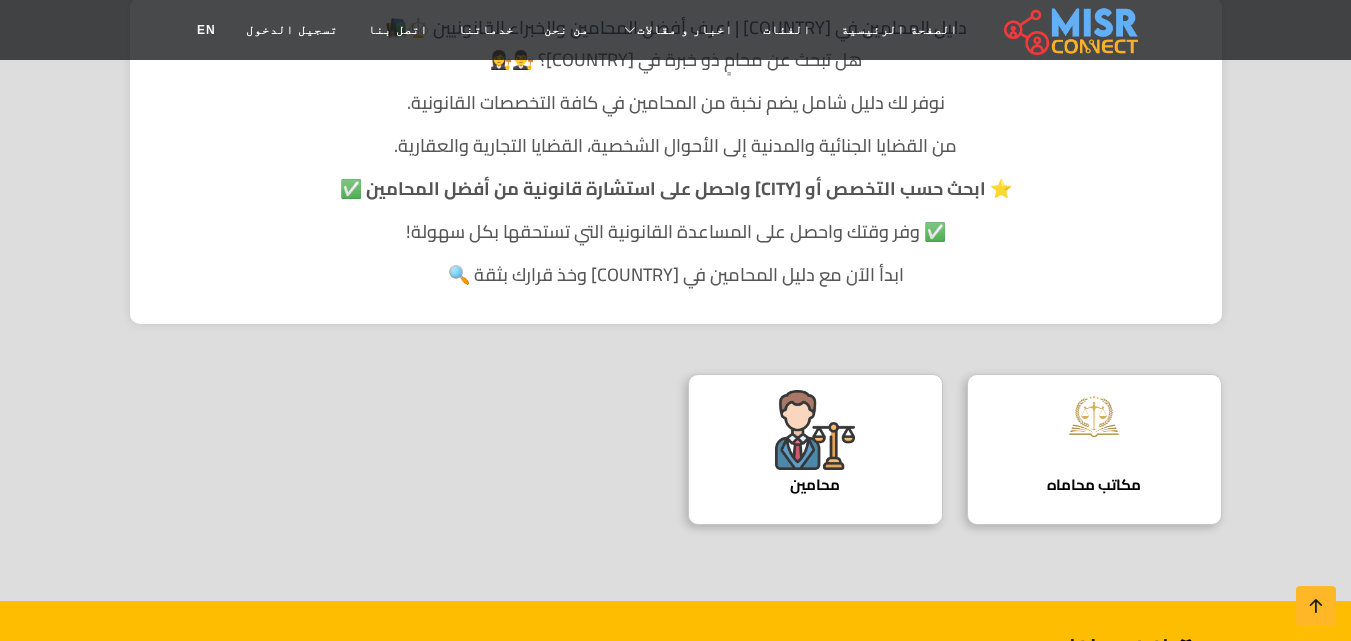 scroll, scrollTop: 440, scrollLeft: 0, axis: vertical 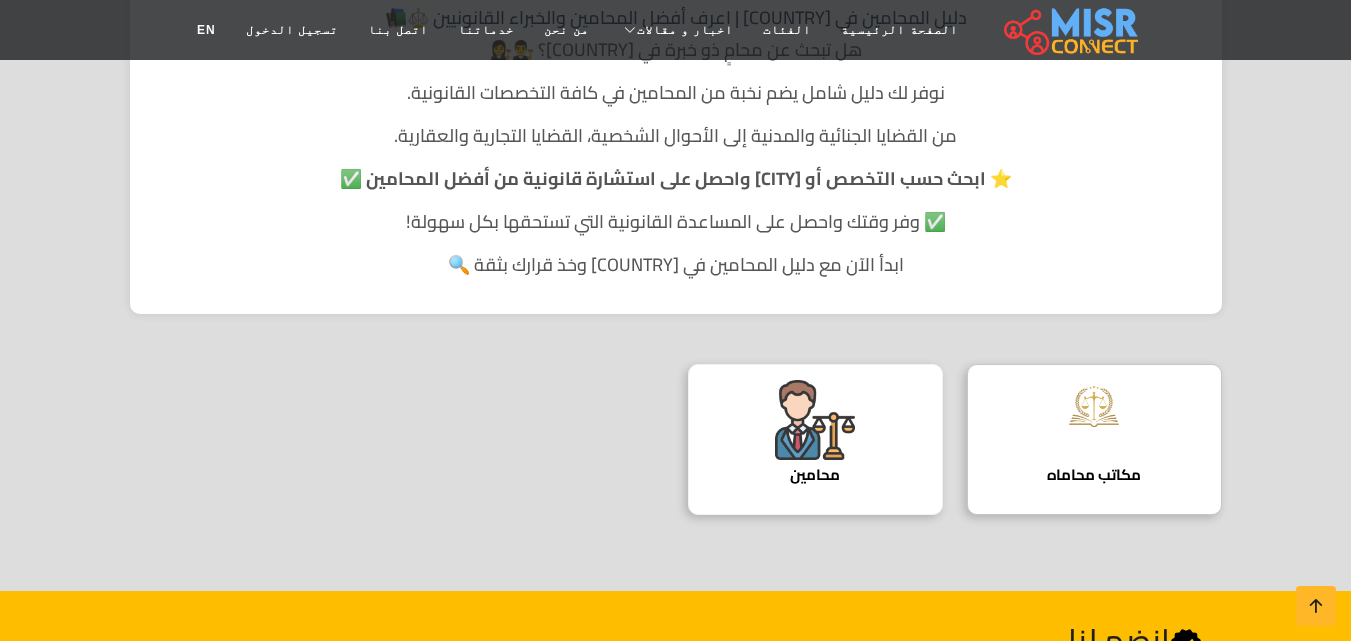 click on "محامين
دليل المحامين" at bounding box center (815, 439) 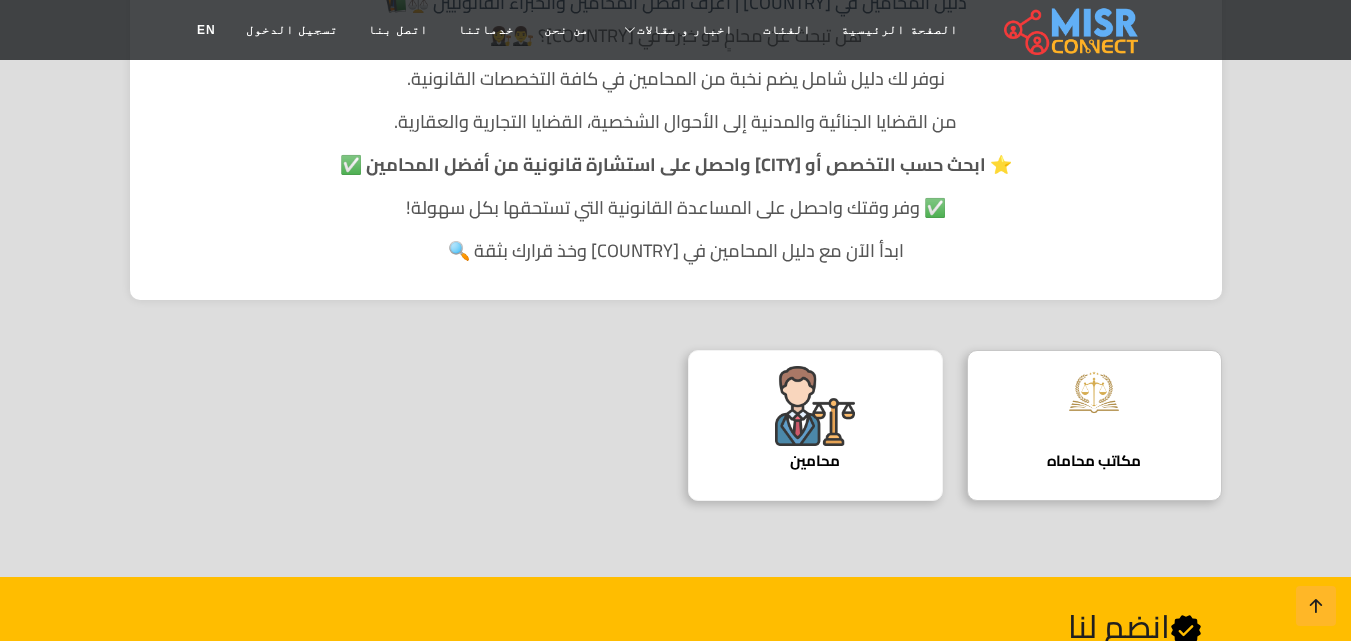 click at bounding box center (815, 406) 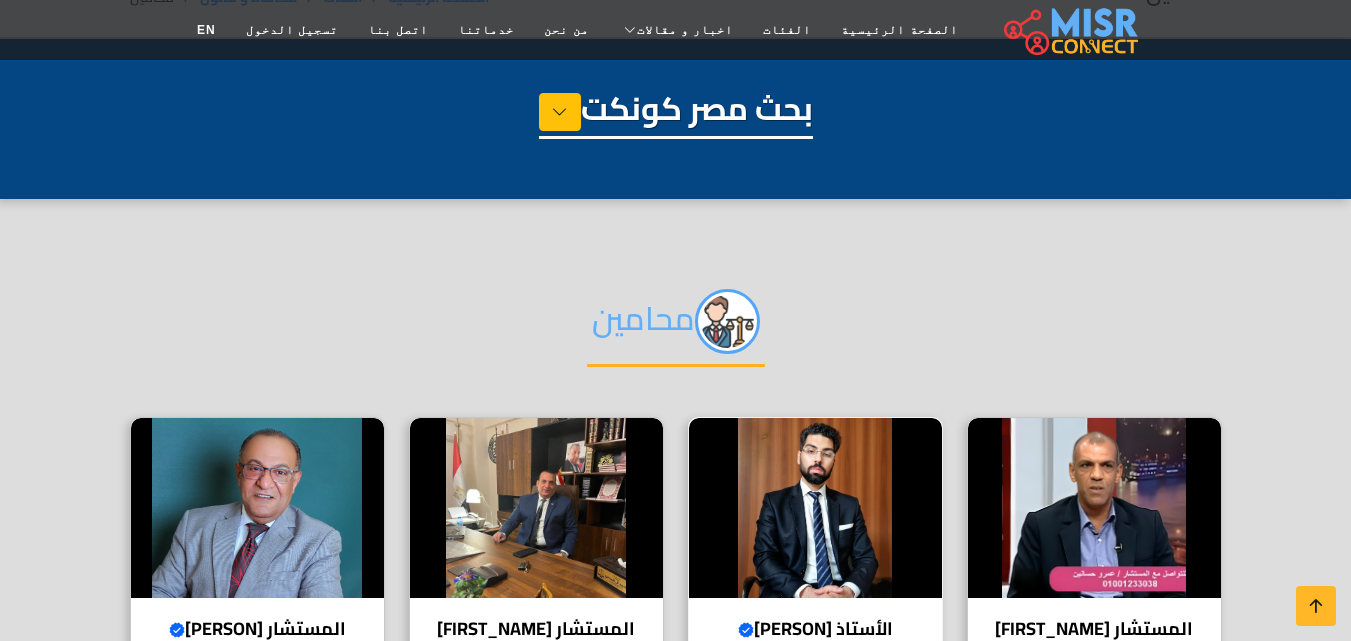 scroll, scrollTop: 160, scrollLeft: 0, axis: vertical 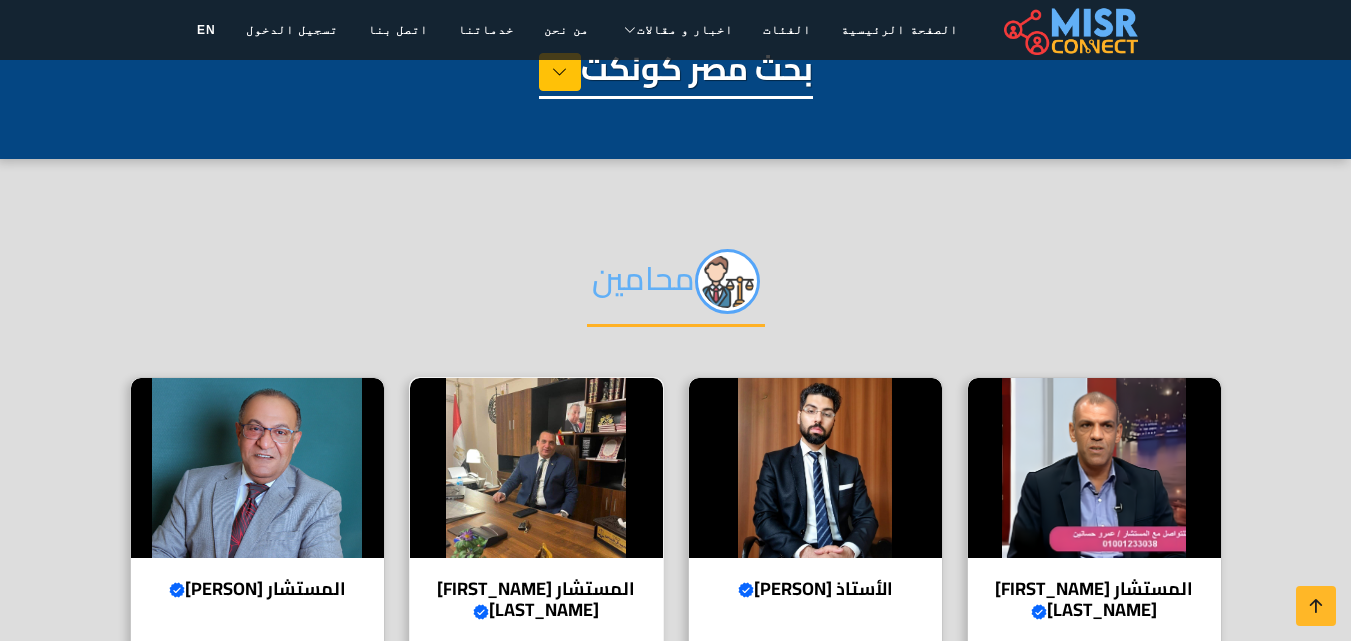 click at bounding box center [536, 468] 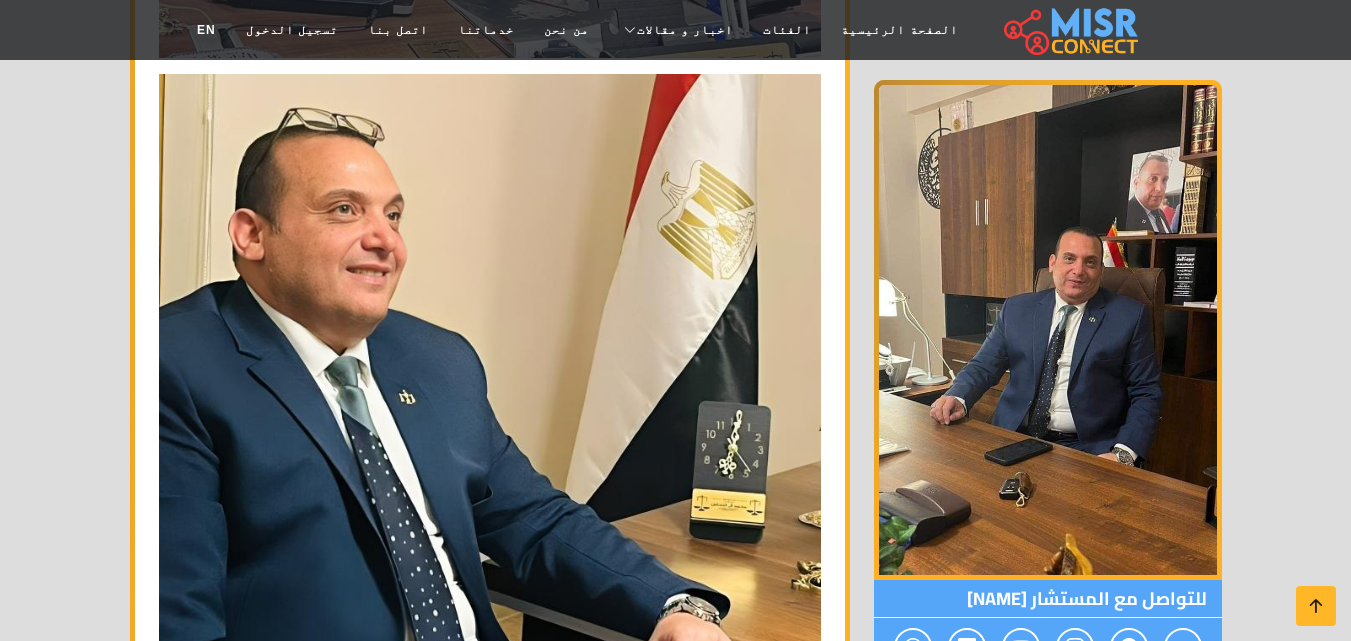 scroll, scrollTop: 4400, scrollLeft: 0, axis: vertical 